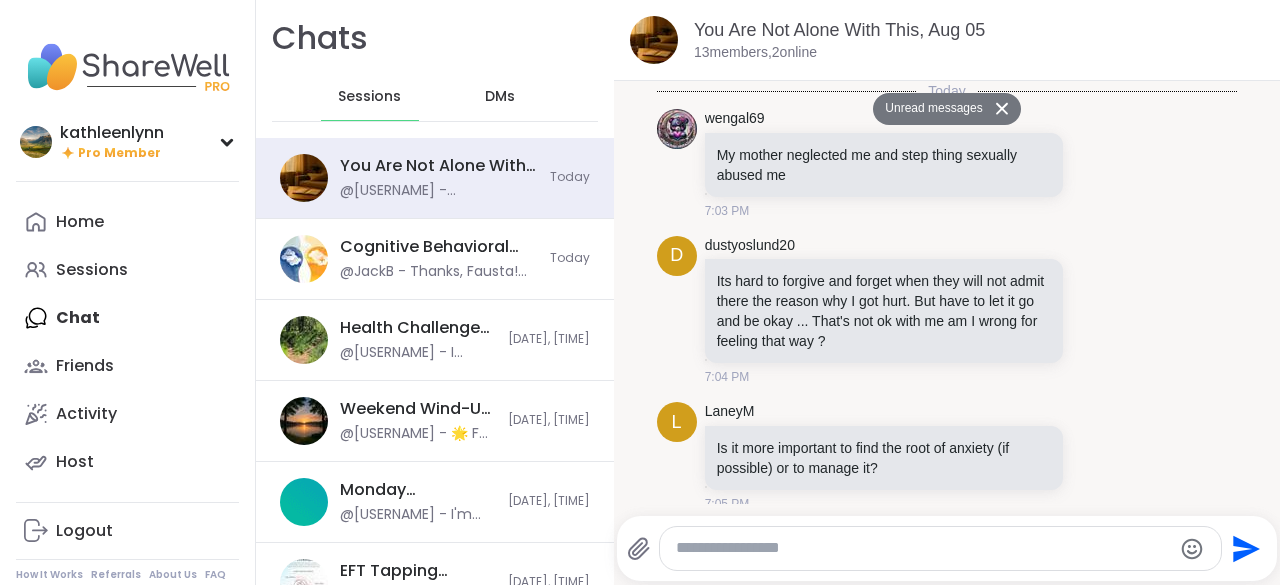 scroll, scrollTop: 0, scrollLeft: 0, axis: both 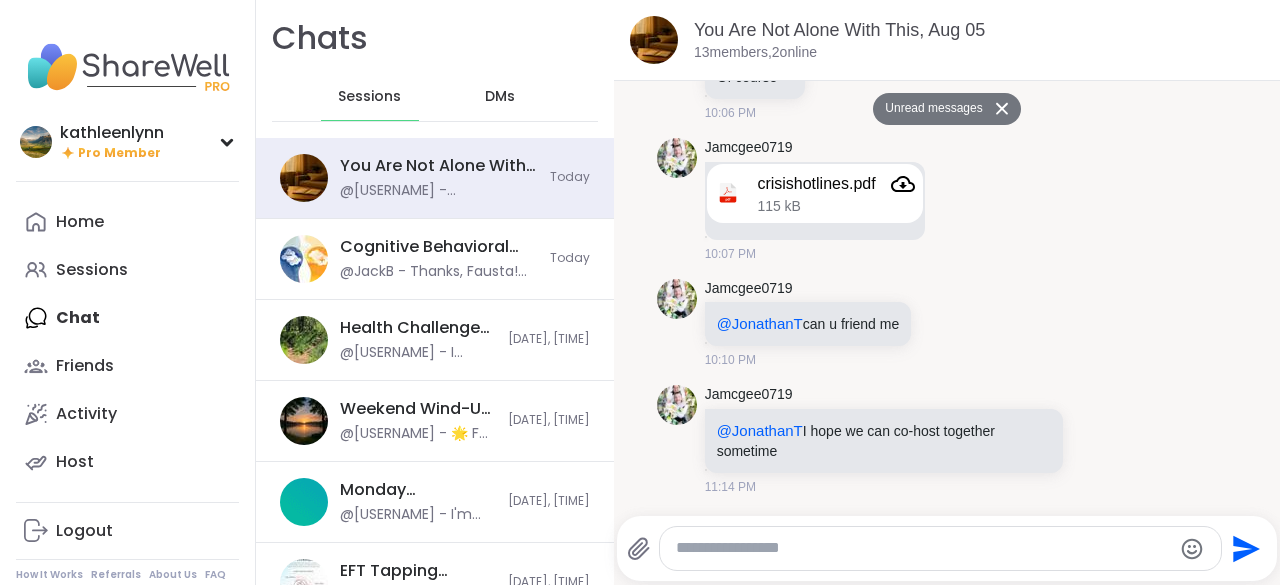 click on "Home Sessions Chat Friends Activity Host" at bounding box center [127, 342] 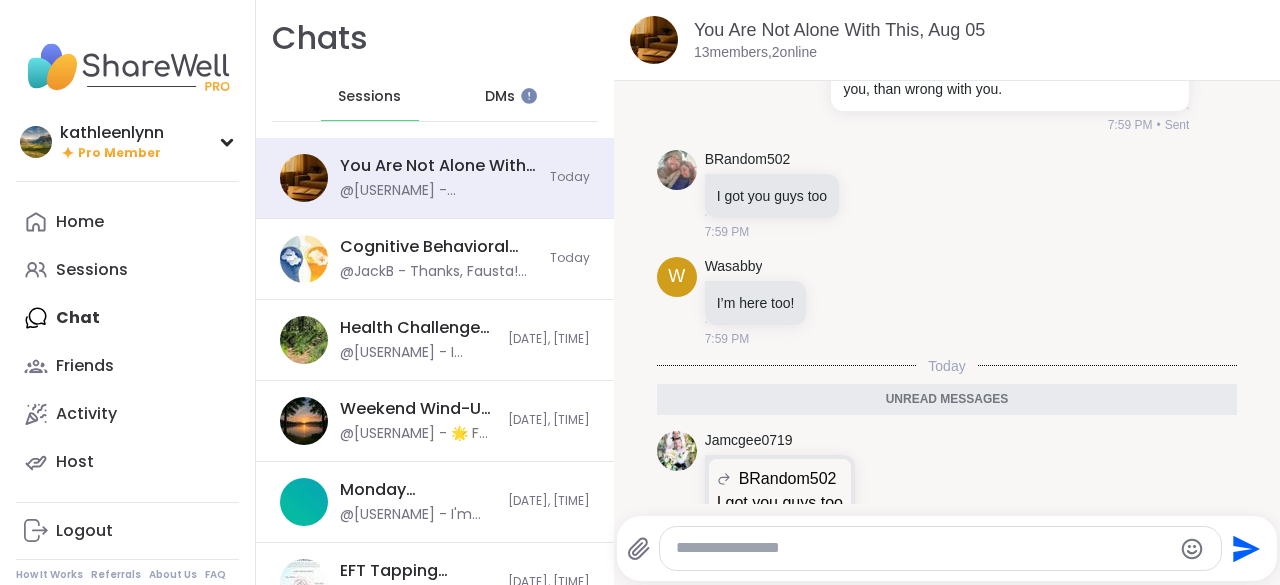 scroll, scrollTop: 16378, scrollLeft: 0, axis: vertical 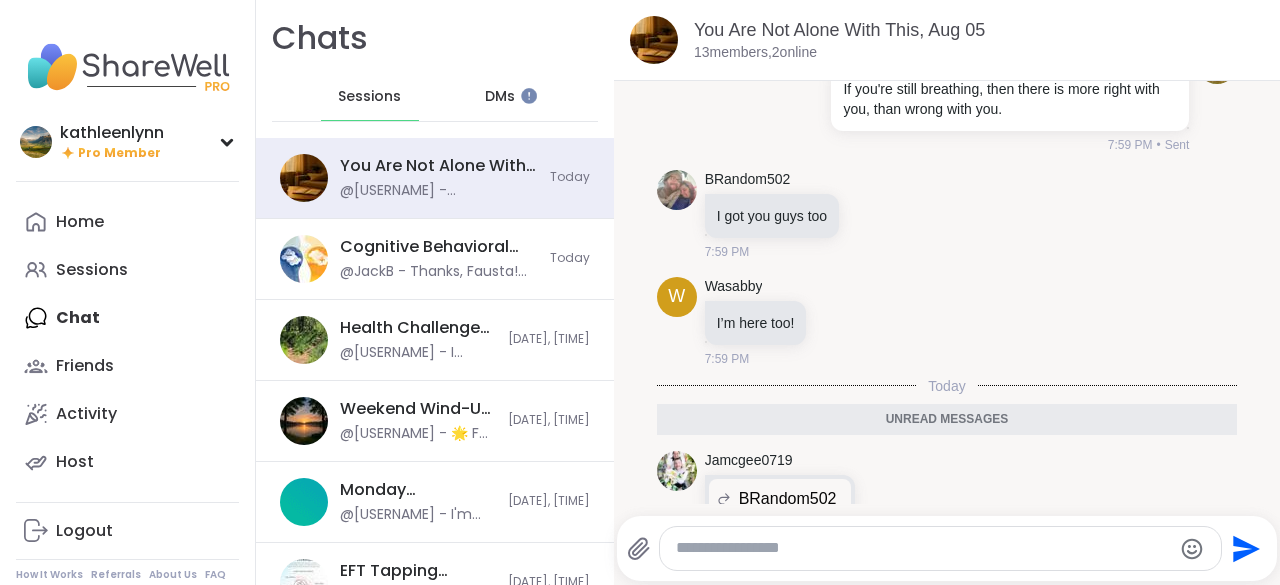 click on "Home Sessions Chat Friends Activity Host" at bounding box center [127, 342] 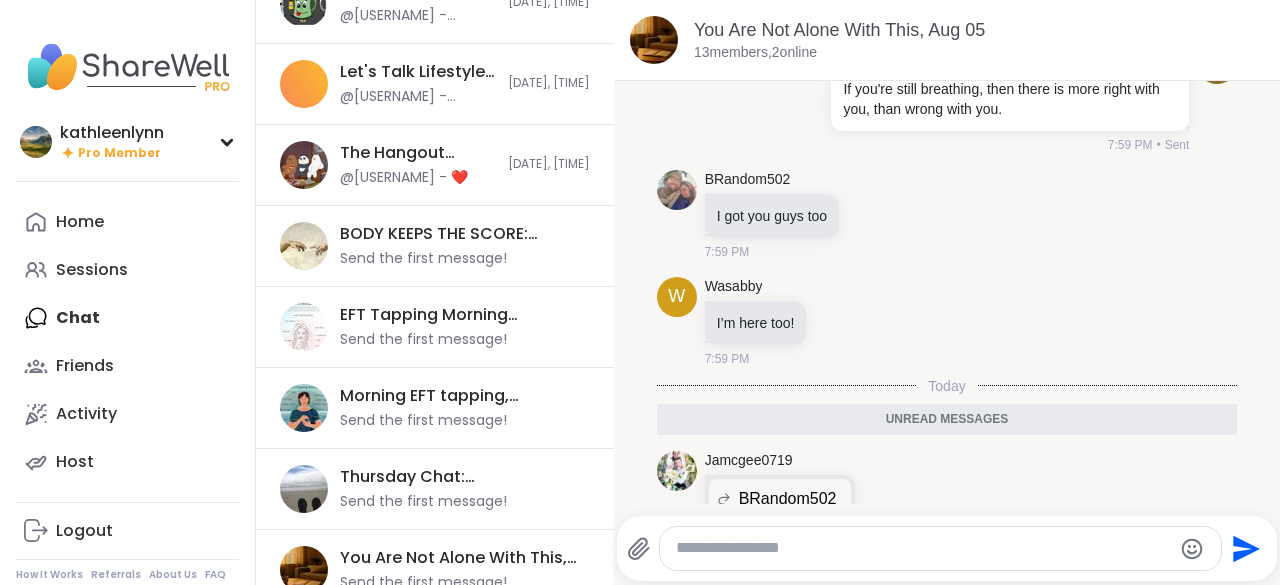 scroll, scrollTop: 731, scrollLeft: 0, axis: vertical 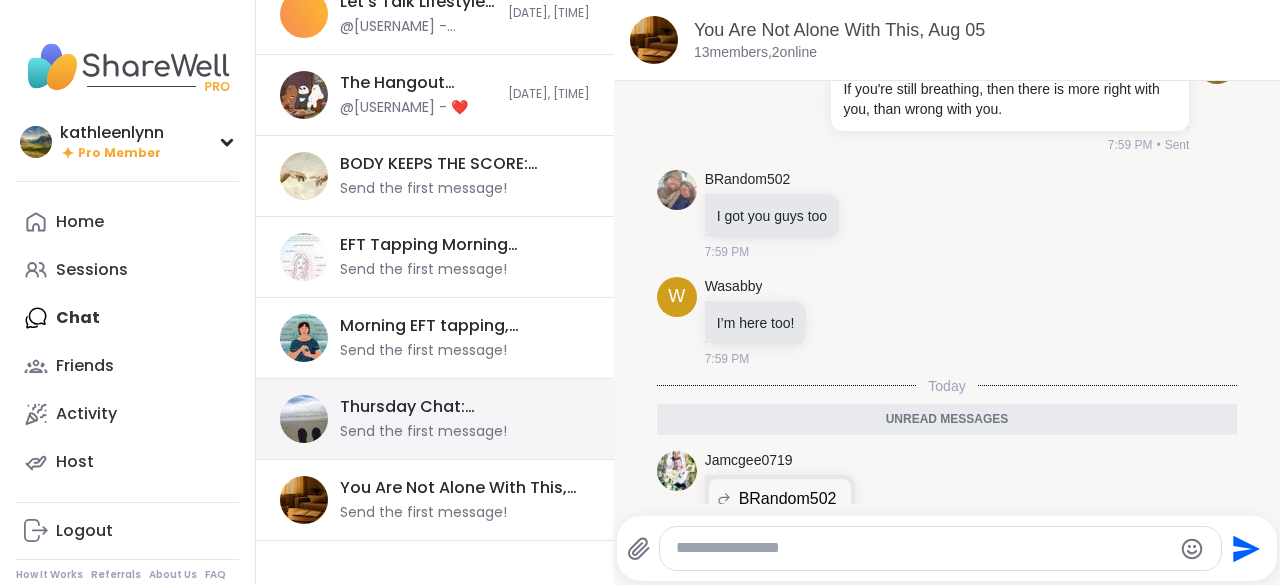click on "Thursday Chat: Depression/Life Challenges, [MONTH] [DAY] Send the first message!" at bounding box center (435, 419) 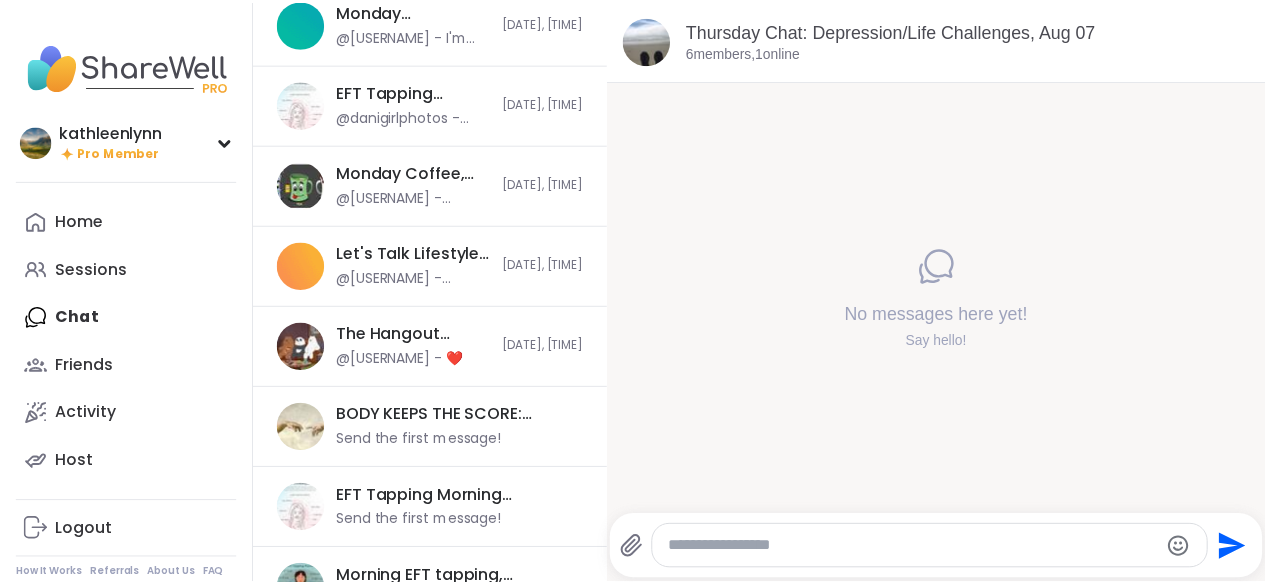scroll, scrollTop: 460, scrollLeft: 0, axis: vertical 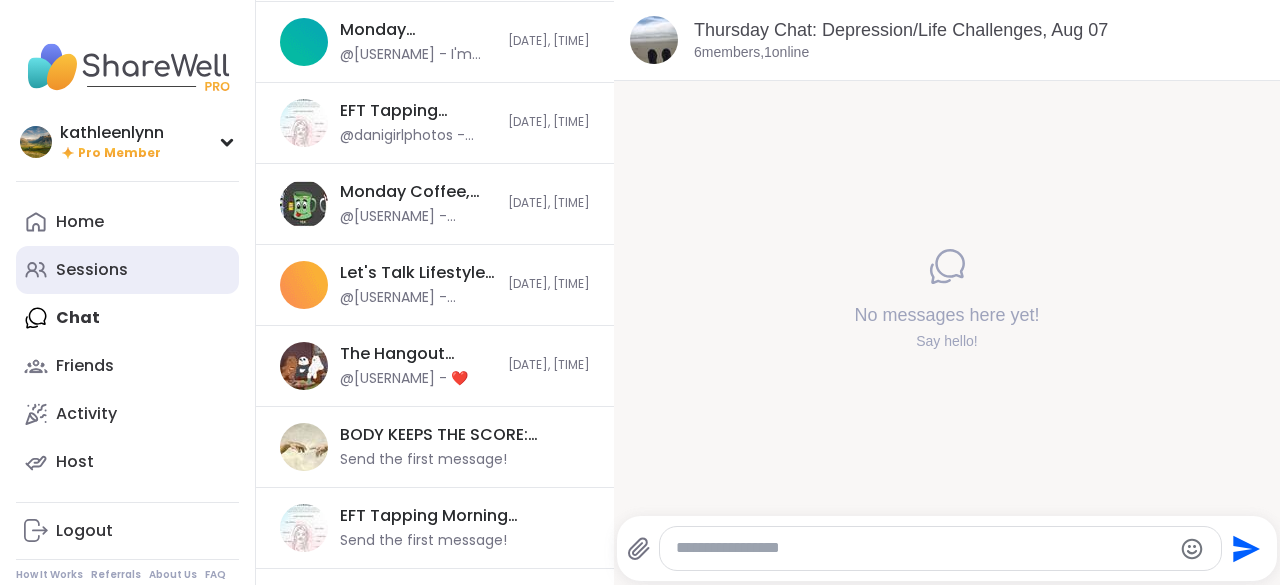 click on "Sessions" at bounding box center [92, 270] 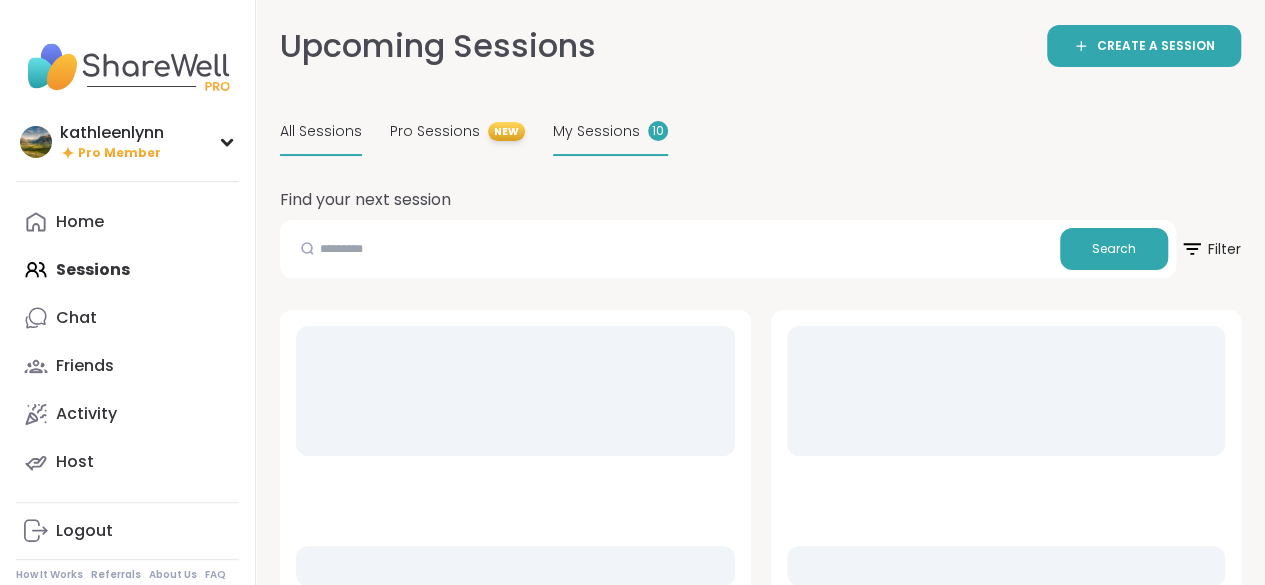 click on "My Sessions" at bounding box center [596, 131] 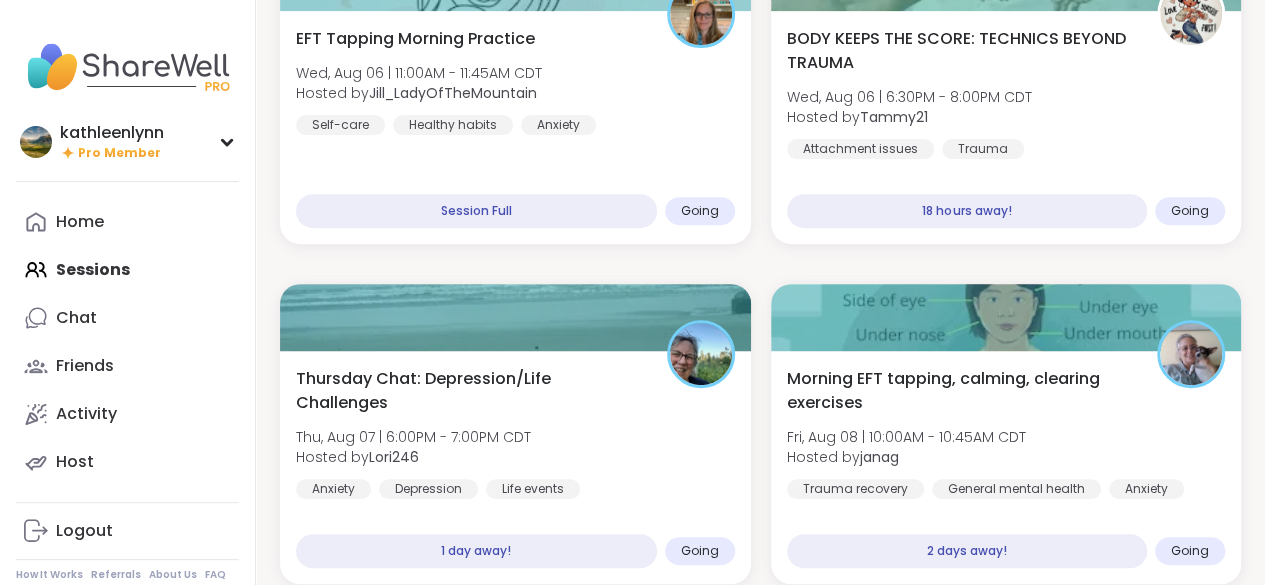 scroll, scrollTop: 290, scrollLeft: 0, axis: vertical 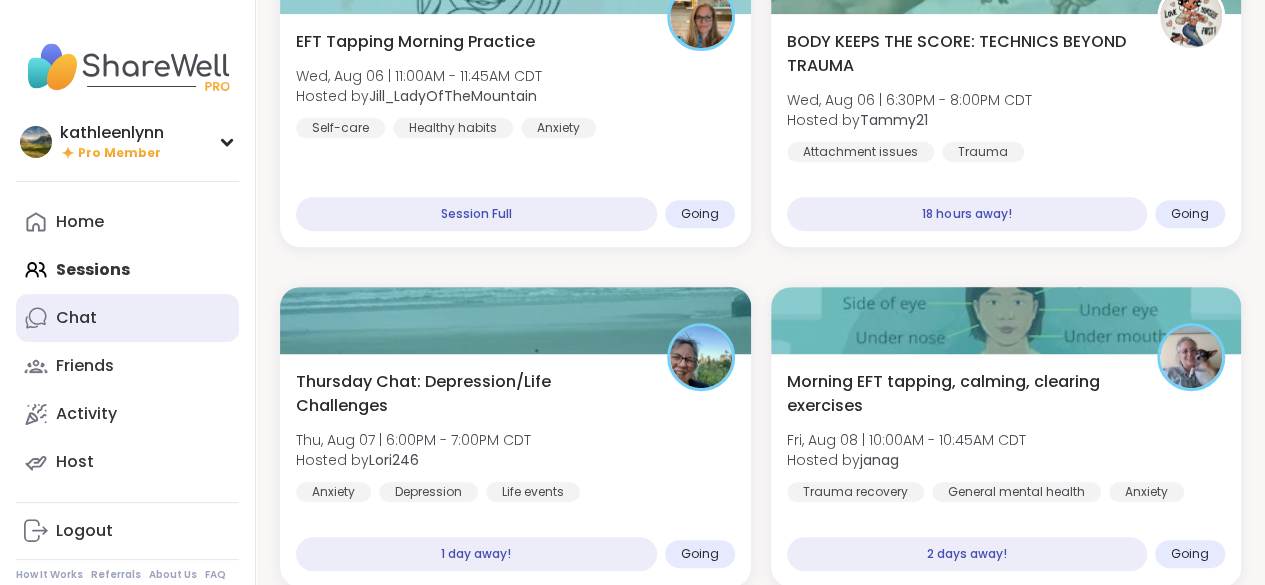 click on "Chat" at bounding box center (76, 318) 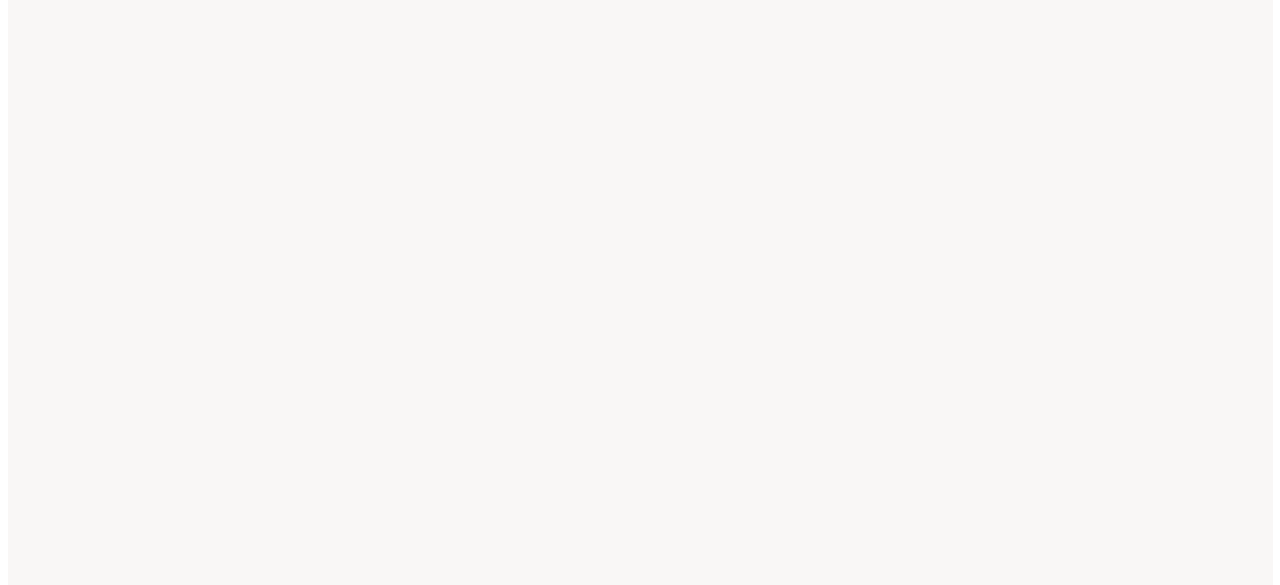 scroll, scrollTop: 0, scrollLeft: 0, axis: both 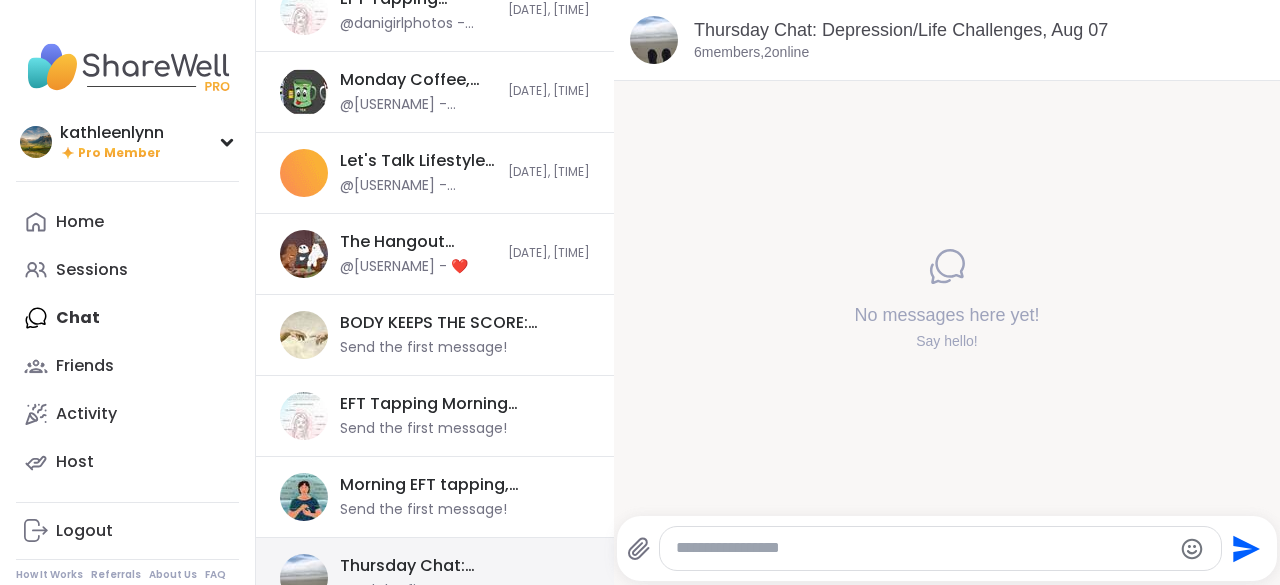 click on "Thursday Chat: Depression/Life Challenges, Aug 07" at bounding box center (459, 566) 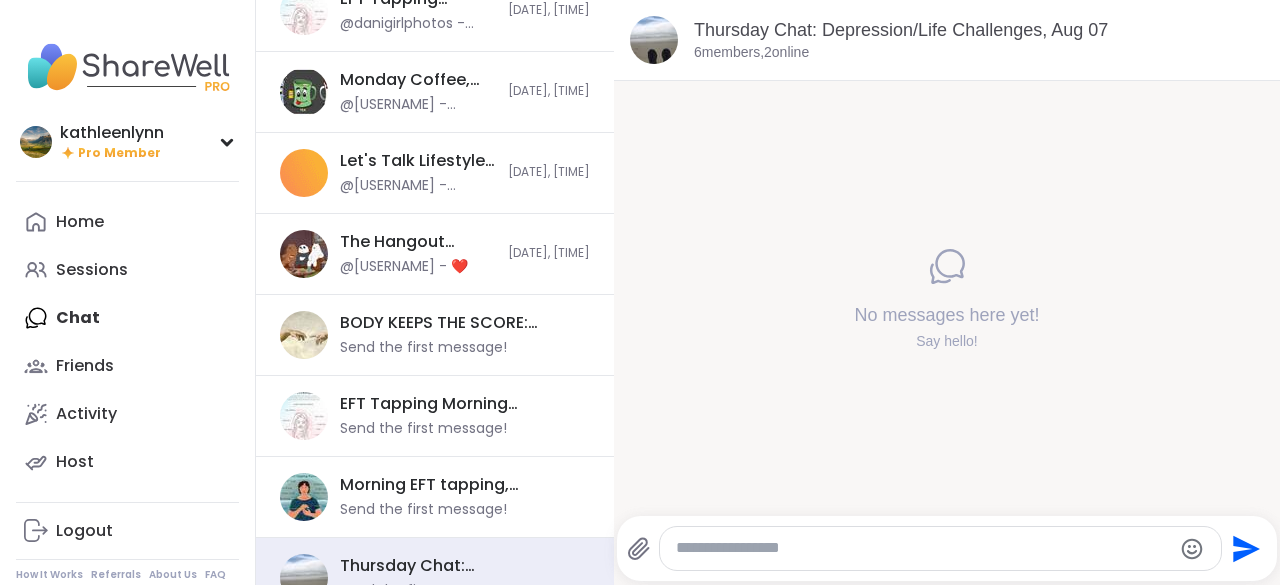 click at bounding box center (923, 548) 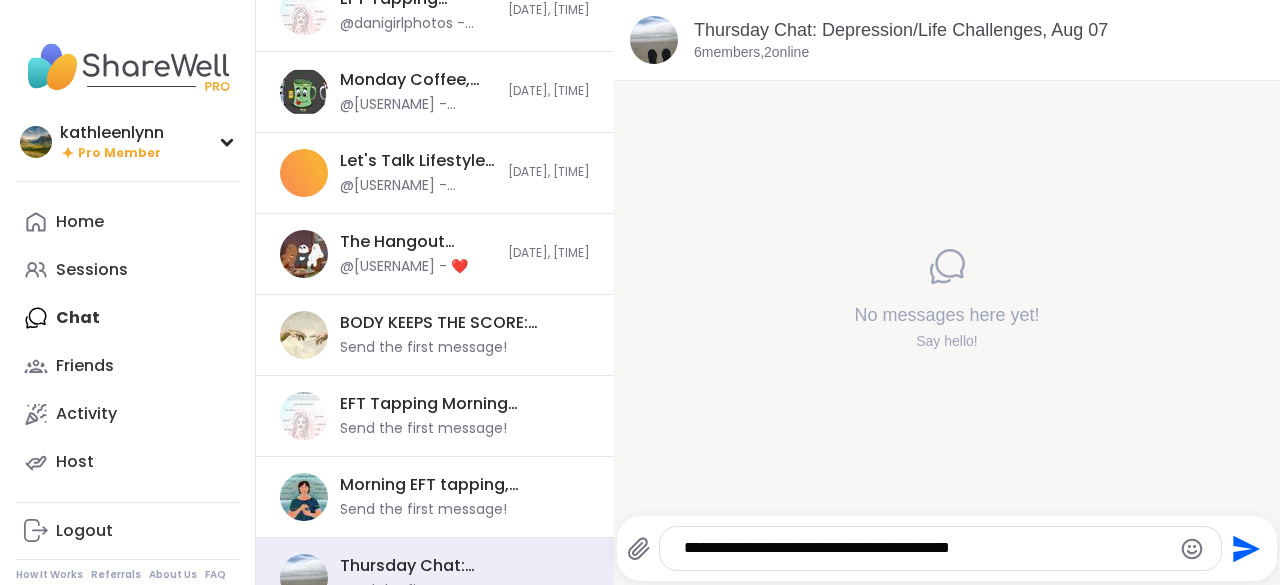 click 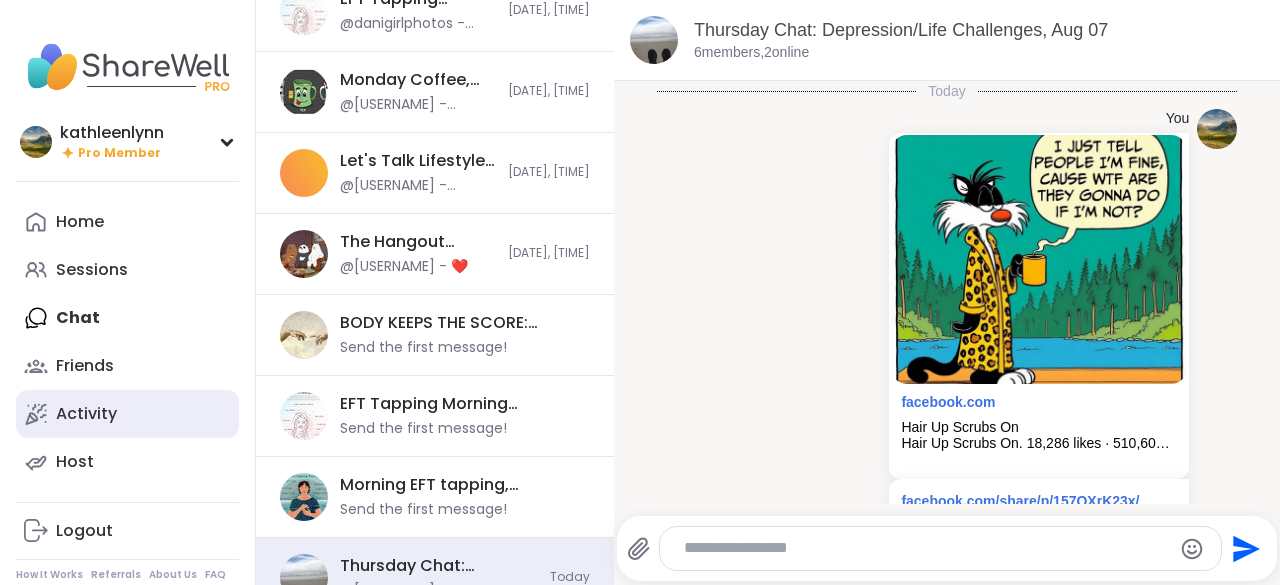 click on "Activity" at bounding box center (127, 414) 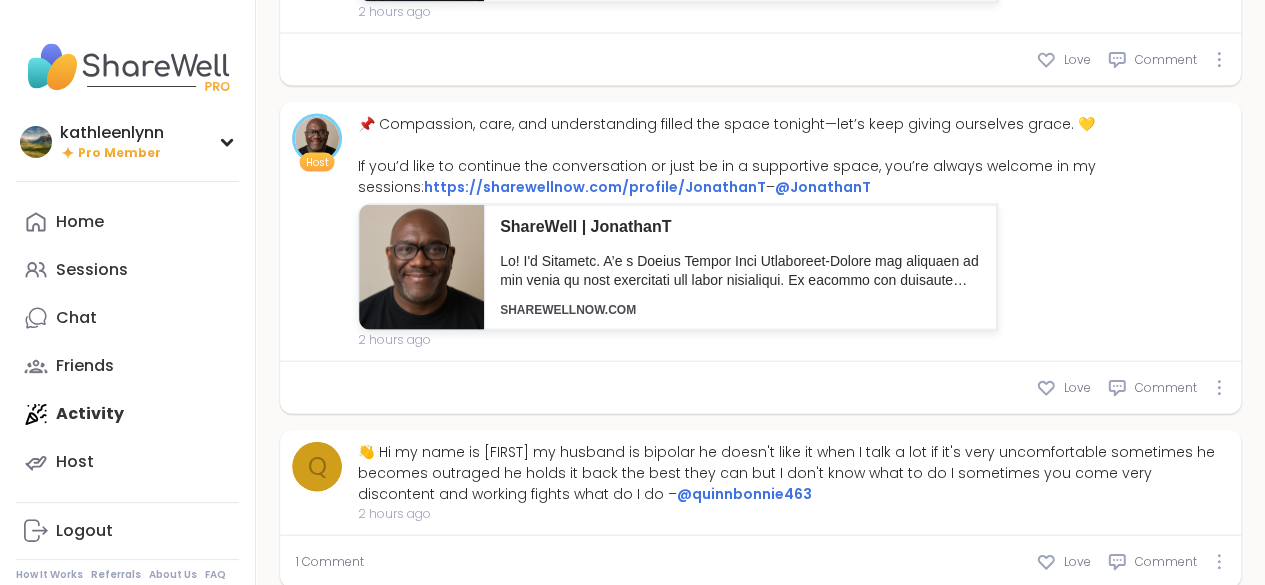 scroll, scrollTop: 2157, scrollLeft: 0, axis: vertical 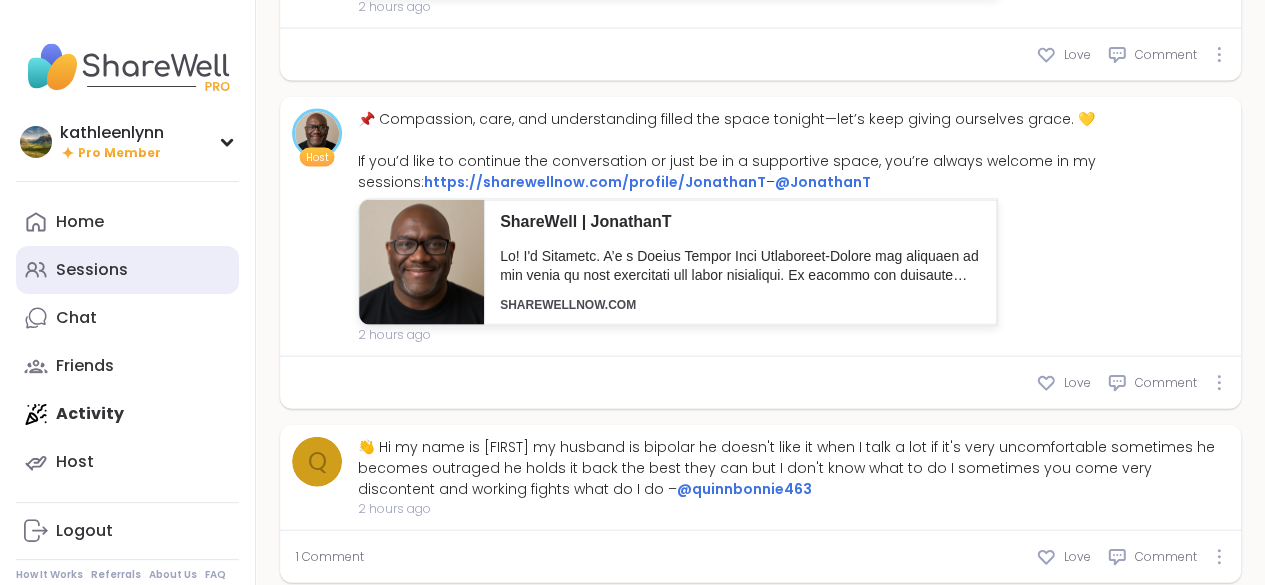 click on "Sessions" at bounding box center [127, 270] 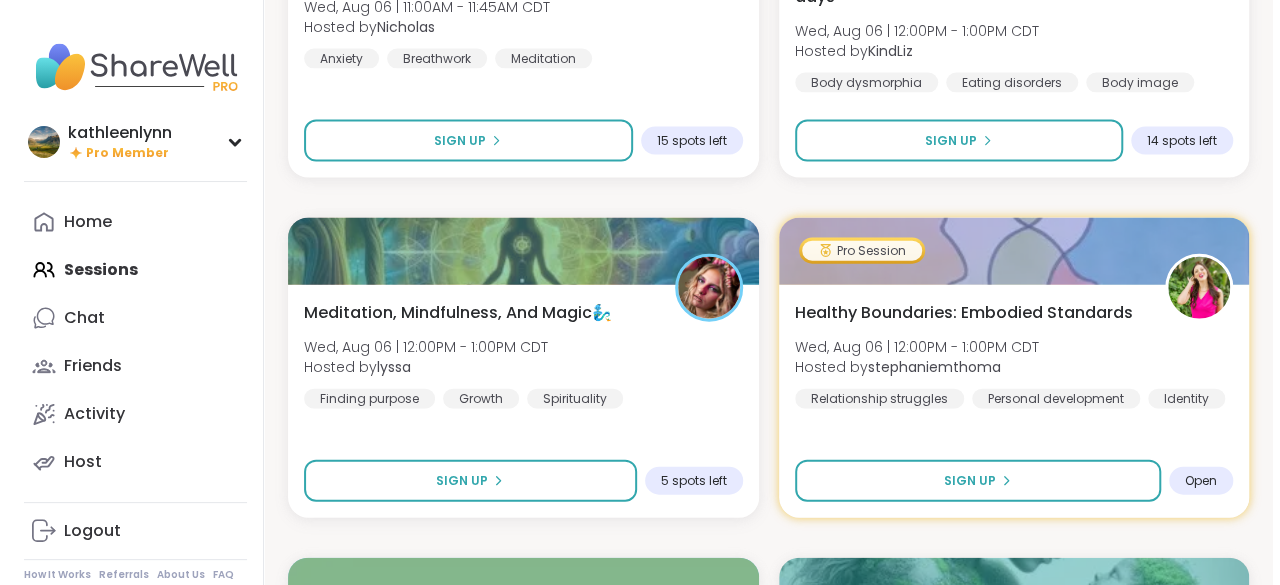 scroll, scrollTop: 2135, scrollLeft: 0, axis: vertical 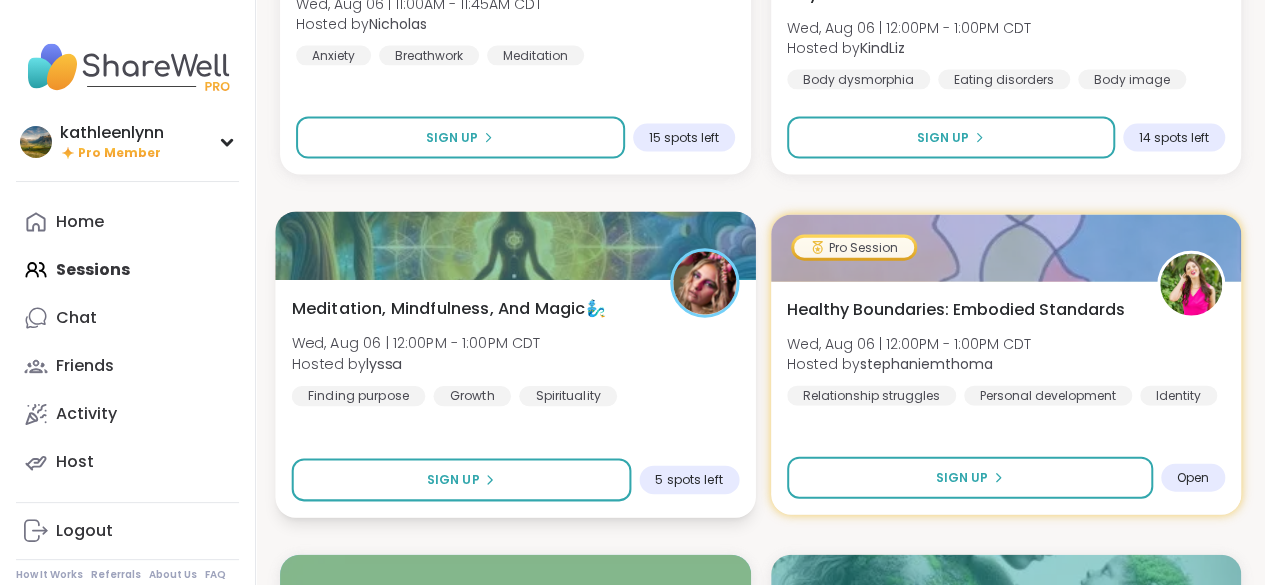 click at bounding box center (515, 246) 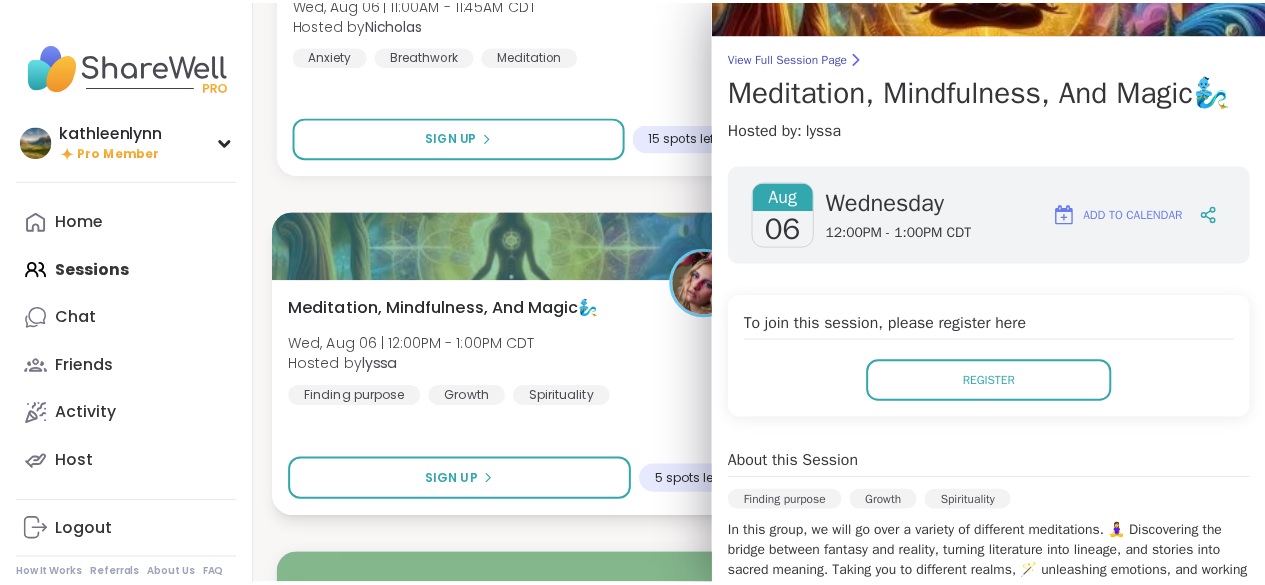 scroll, scrollTop: 118, scrollLeft: 0, axis: vertical 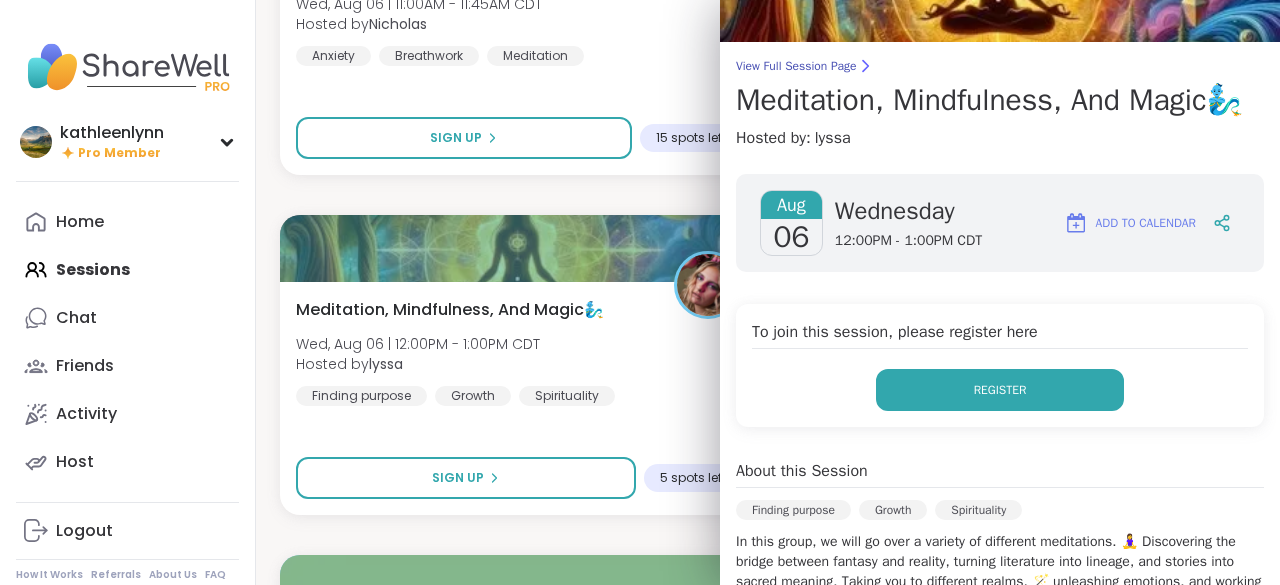 click on "Register" at bounding box center [1000, 390] 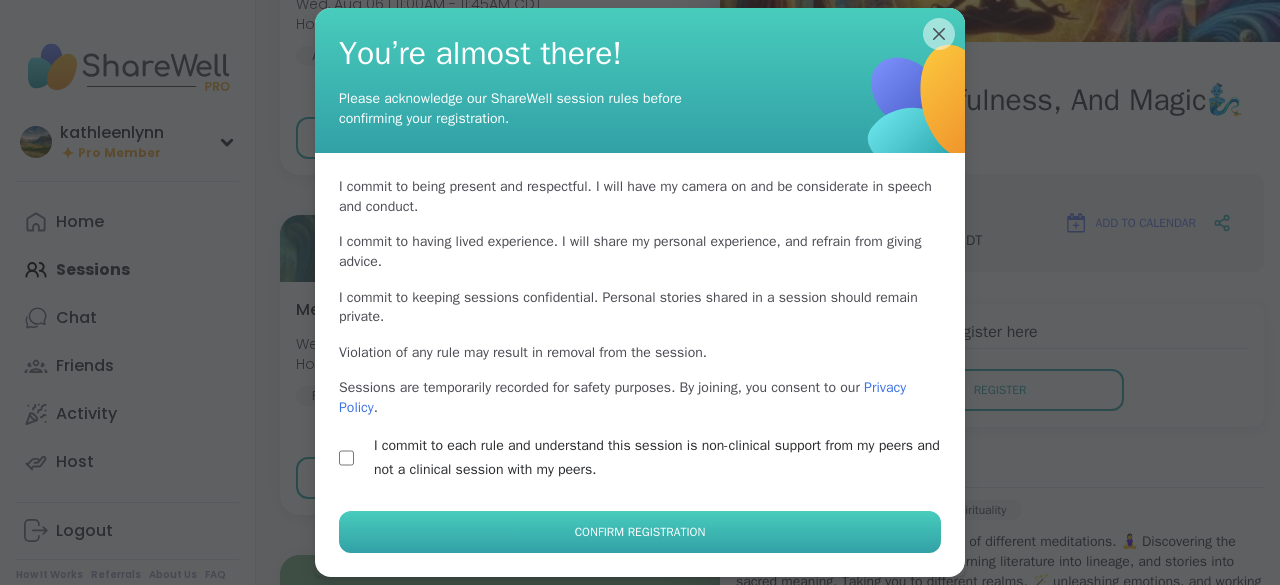 click on "Confirm Registration" at bounding box center (640, 532) 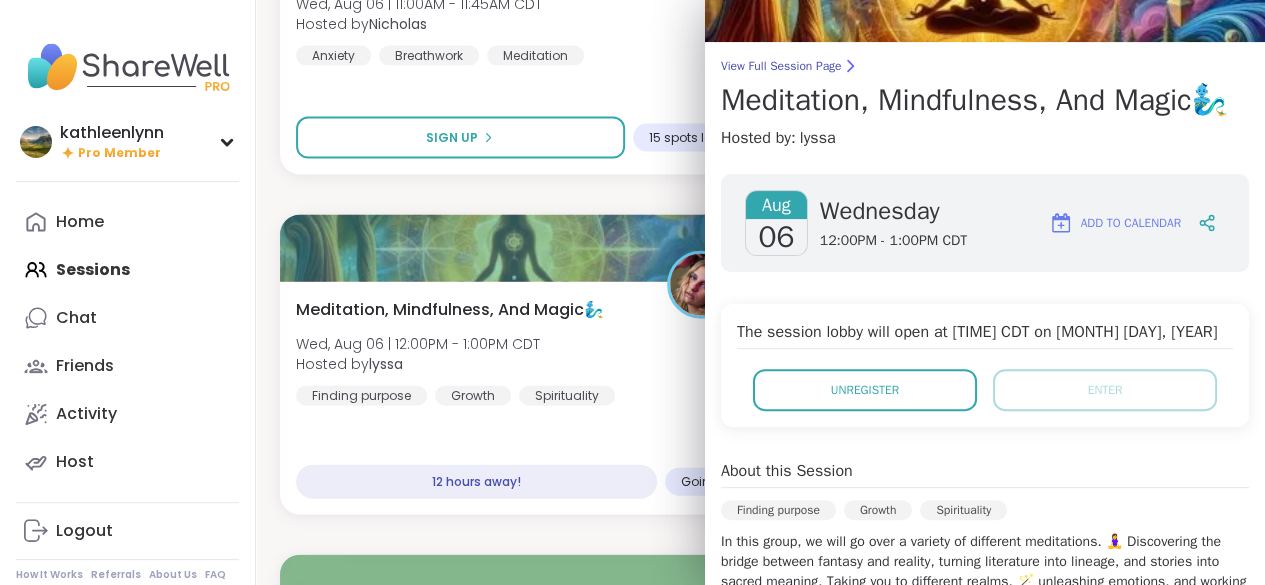 click on "Upcoming Sessions CREATE A SESSION All Sessions Pro Sessions NEW My Sessions 11 Find your next session Search Filter ✨αωaкєи ωιтн вєαυтιfυℓ ѕσυℓѕ Wed, [MONTH] [DAY] | [TIME] - [TIME] CDT Hosted by [USERNAME] Closure Finding purpose Emotional regulation Session Full Full Good mornings, goals and gratitude's Wed, [MONTH] [DAY] | [TIME] - [TIME] CDT Hosted by [USERNAME] Mindfulness Self-care Goal-setting Session Full Full Good Morning Body Doubling For Productivity Wed, [MONTH] [DAY] | [TIME] - [TIME] CDT Hosted by [USERNAME] Body doubling Good company Goal-setting Sign Up 6 spots left Cup Of Calm Cafe Wed, [MONTH] [DAY] | [TIME] - [TIME] CDT Hosted by [USERNAME] Daily check-in Session Full Full Pop up! Morning session! Wed, [MONTH] [DAY] | [TIME] - [TIME] CDT Hosted by [USERNAME] Self-care Healthy habits General mental health Sign Up 7 spots left Good Morning Body Doubling For Productivity Wed, [MONTH] [DAY] | [TIME] - [TIME] CDT Hosted by [USERNAME] Body doubling Good company Goal-setting Sign Up J" at bounding box center (760, 1091) 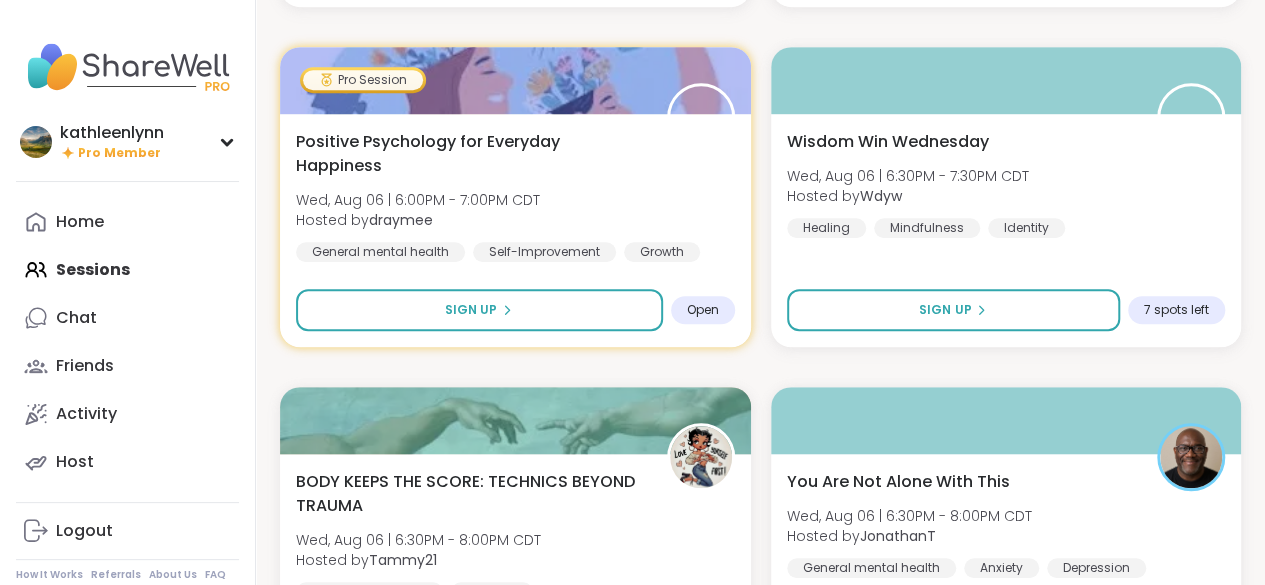scroll, scrollTop: 4350, scrollLeft: 0, axis: vertical 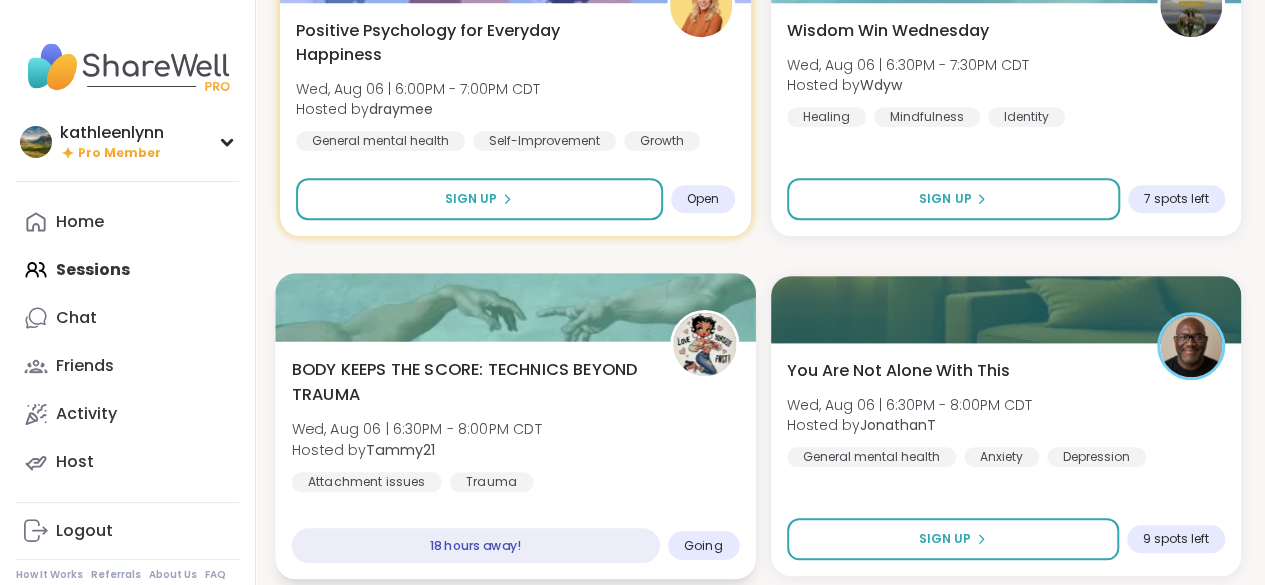 click at bounding box center (515, 307) 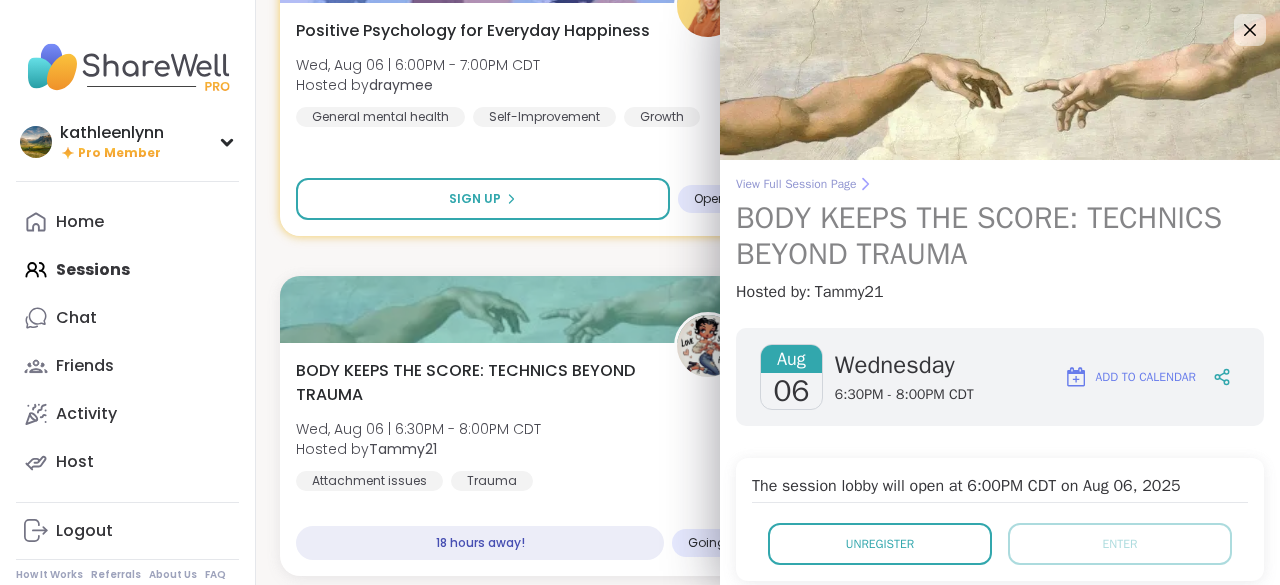 click on "View Full Session Page" at bounding box center (1000, 184) 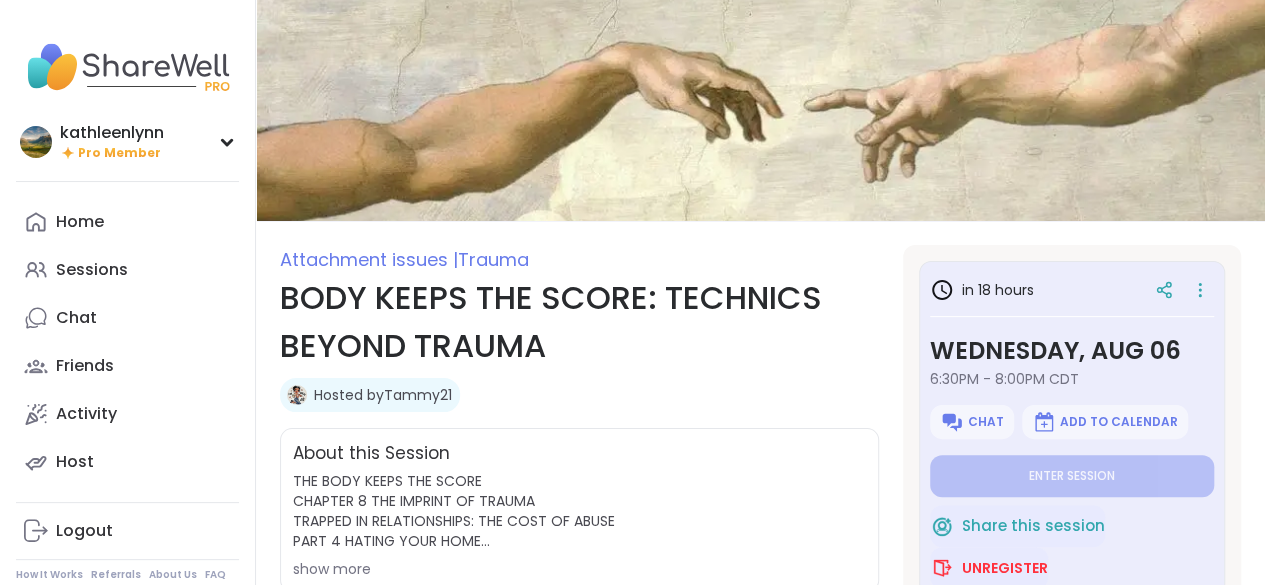scroll, scrollTop: 15, scrollLeft: 0, axis: vertical 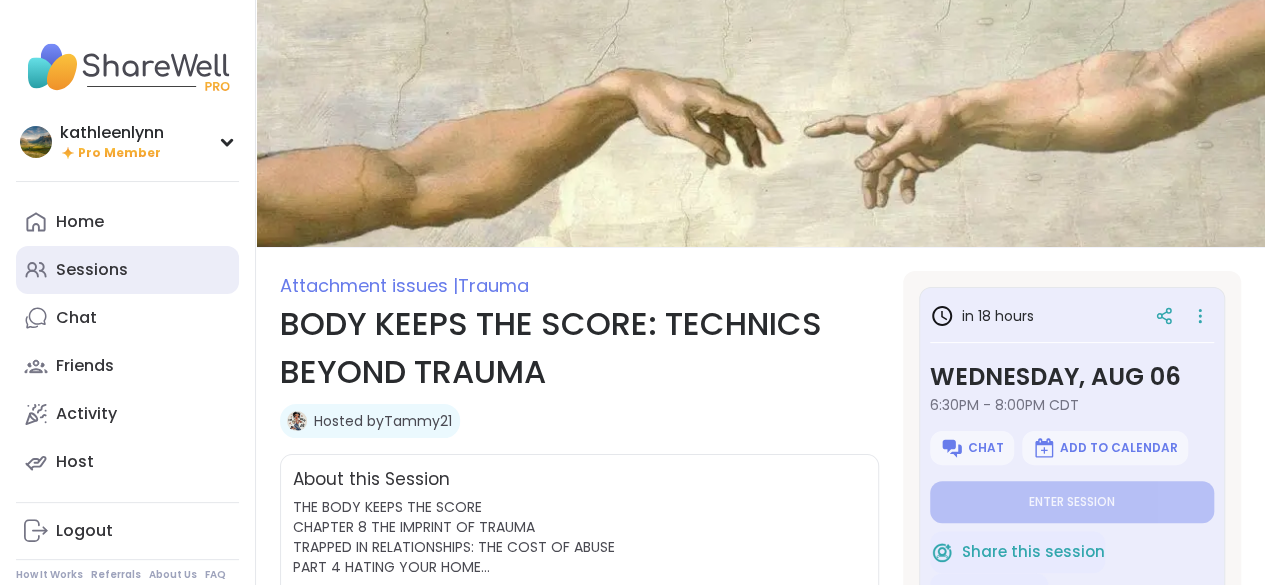 click on "Sessions" at bounding box center [127, 270] 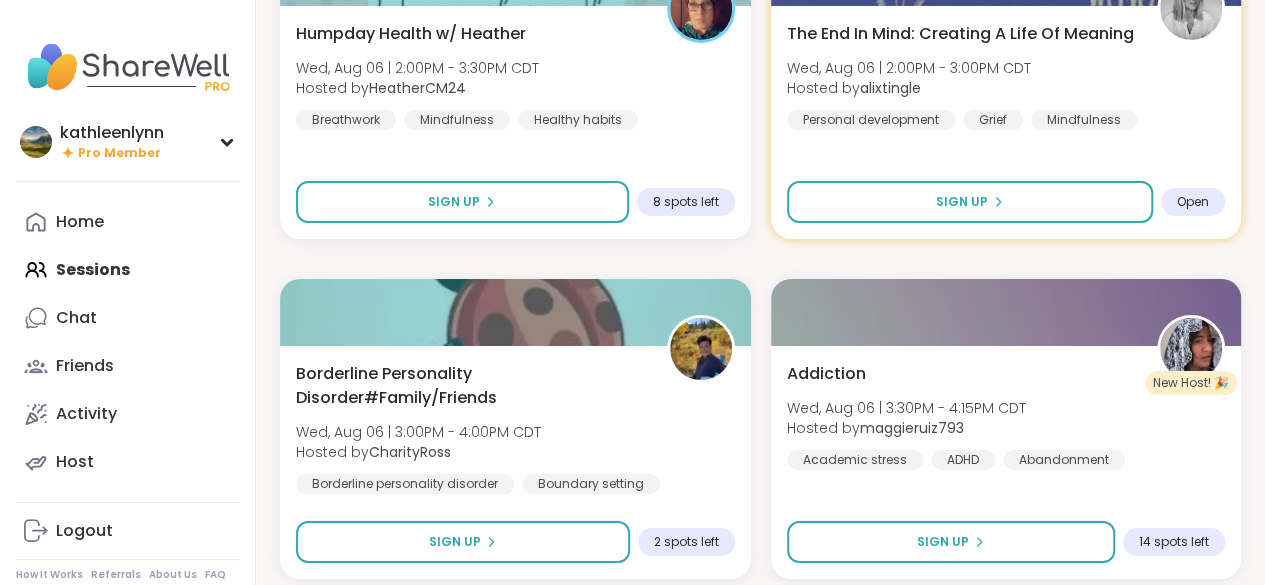 scroll, scrollTop: 3438, scrollLeft: 0, axis: vertical 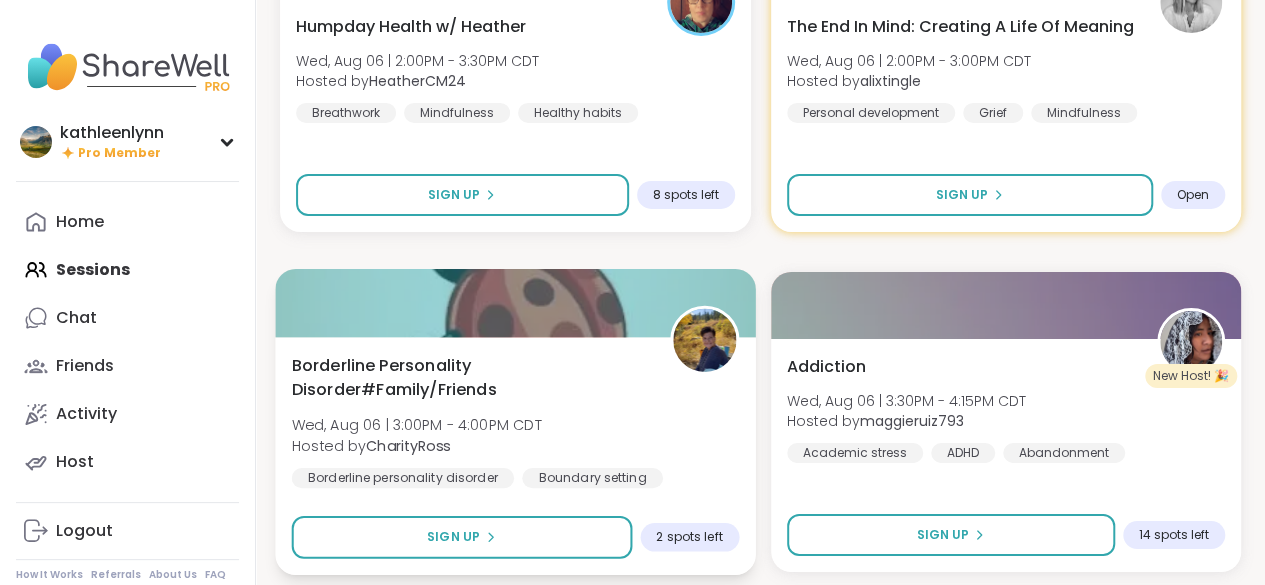 click on "Borderline Personality Disorder#Family/Friends" at bounding box center (469, 377) 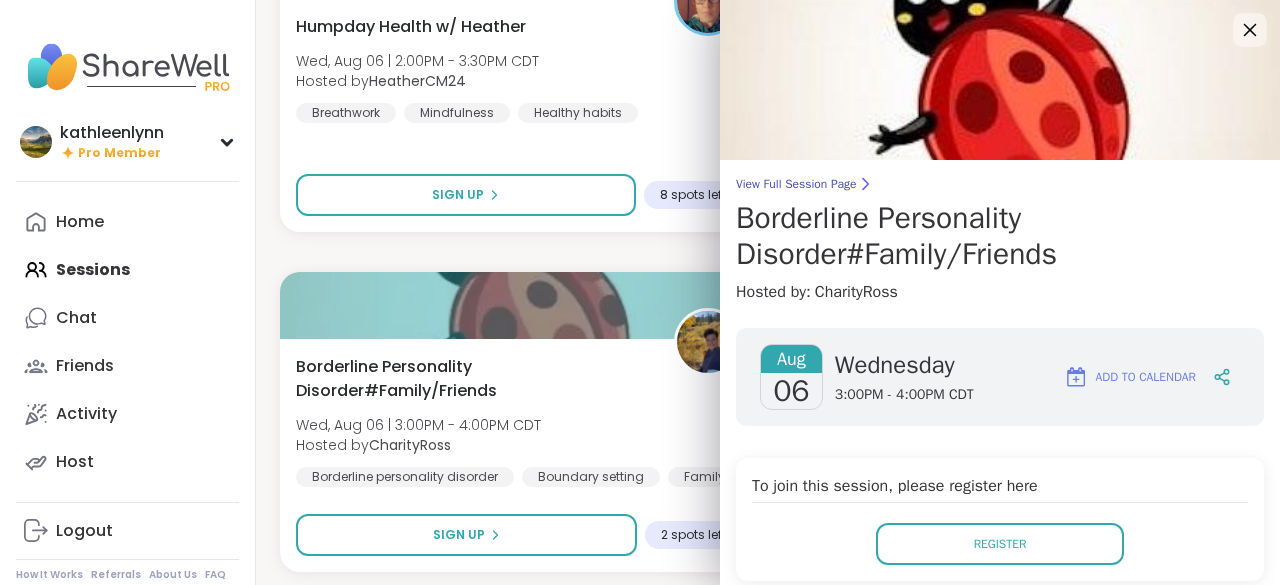 click 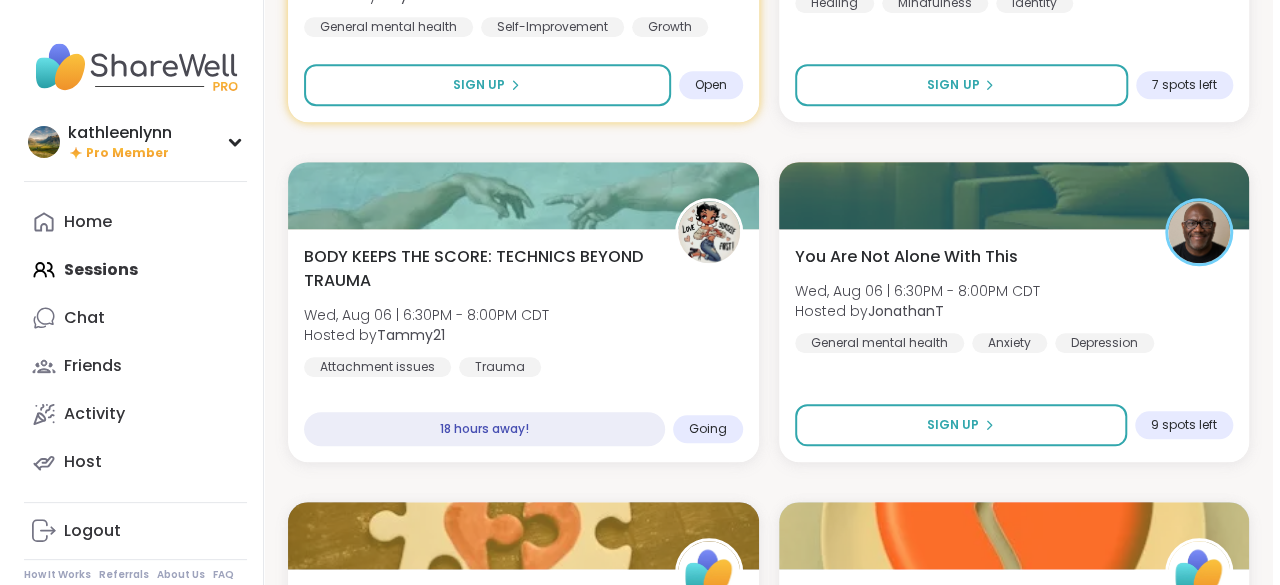 scroll, scrollTop: 4568, scrollLeft: 0, axis: vertical 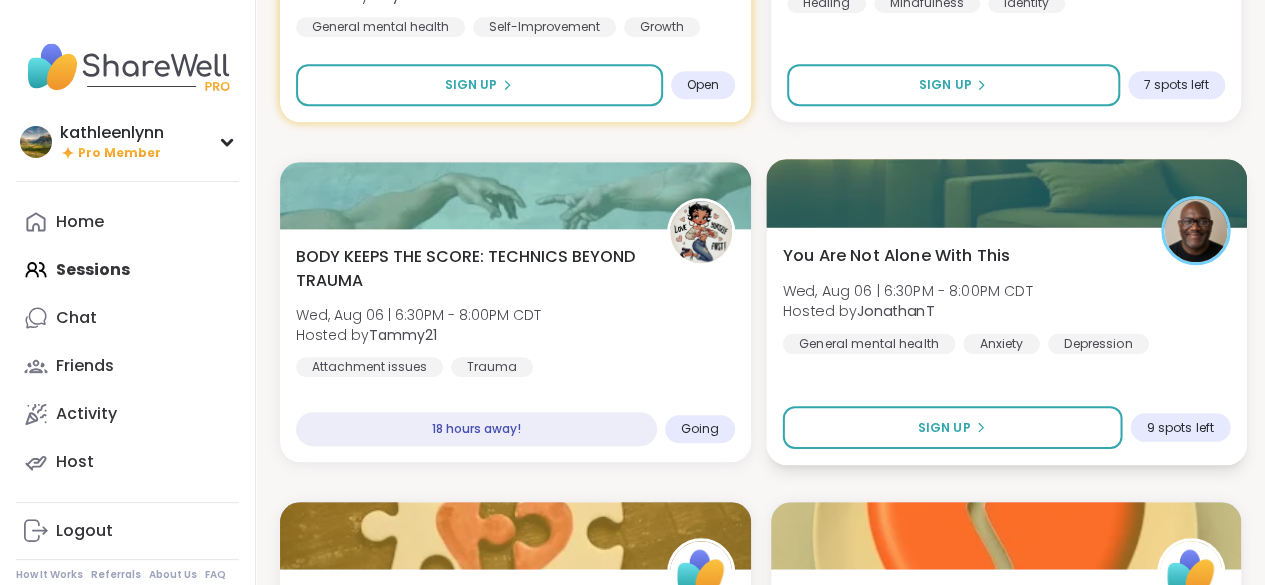 click on "Wed, Aug 06 | 6:30PM - 8:00PM CDT" at bounding box center [907, 290] 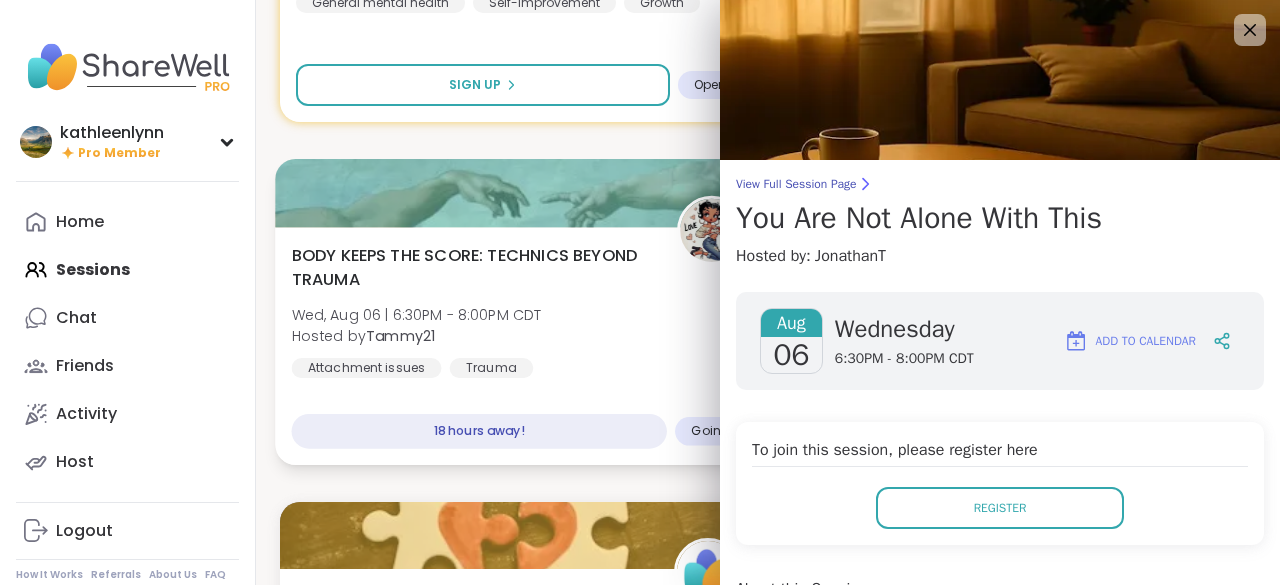 click at bounding box center (519, 193) 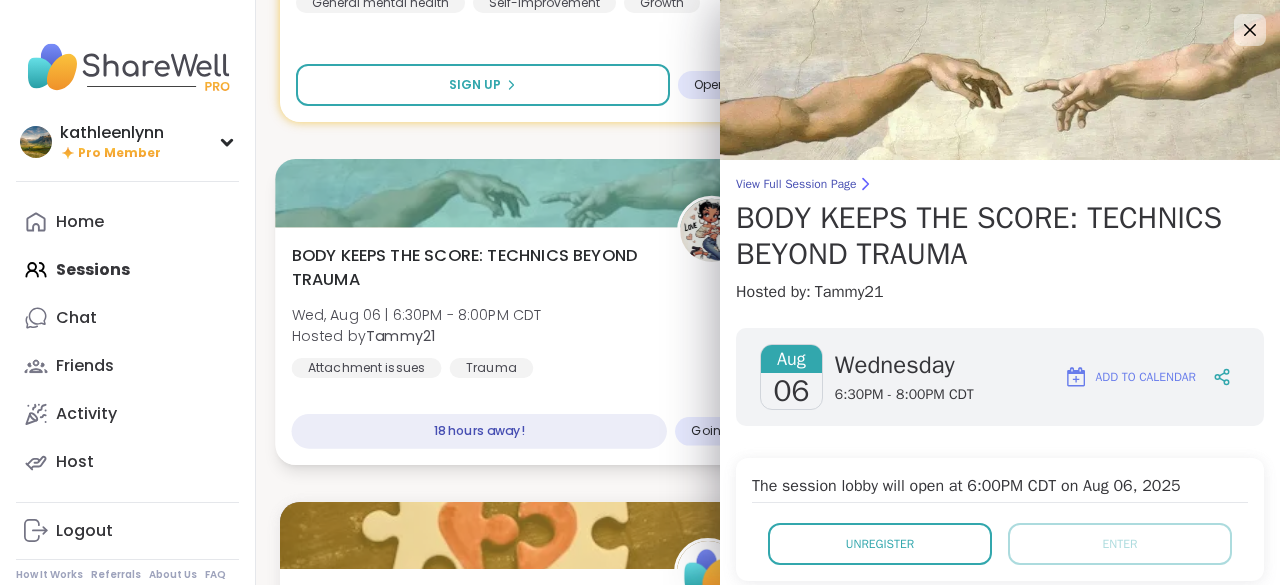 click at bounding box center [519, 193] 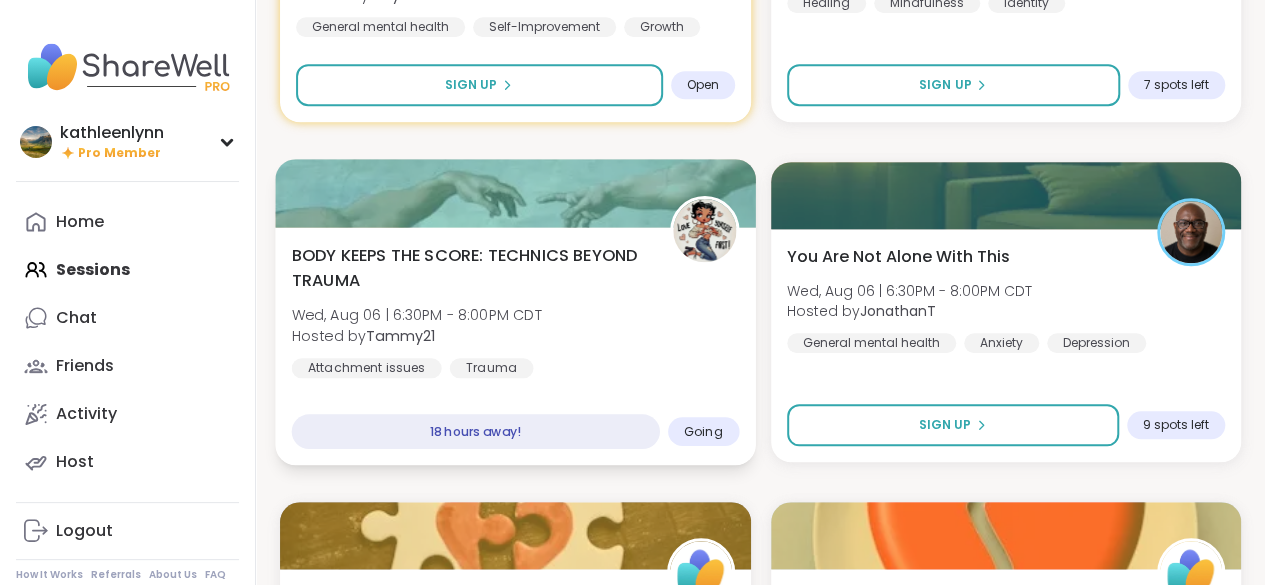 click at bounding box center [515, 193] 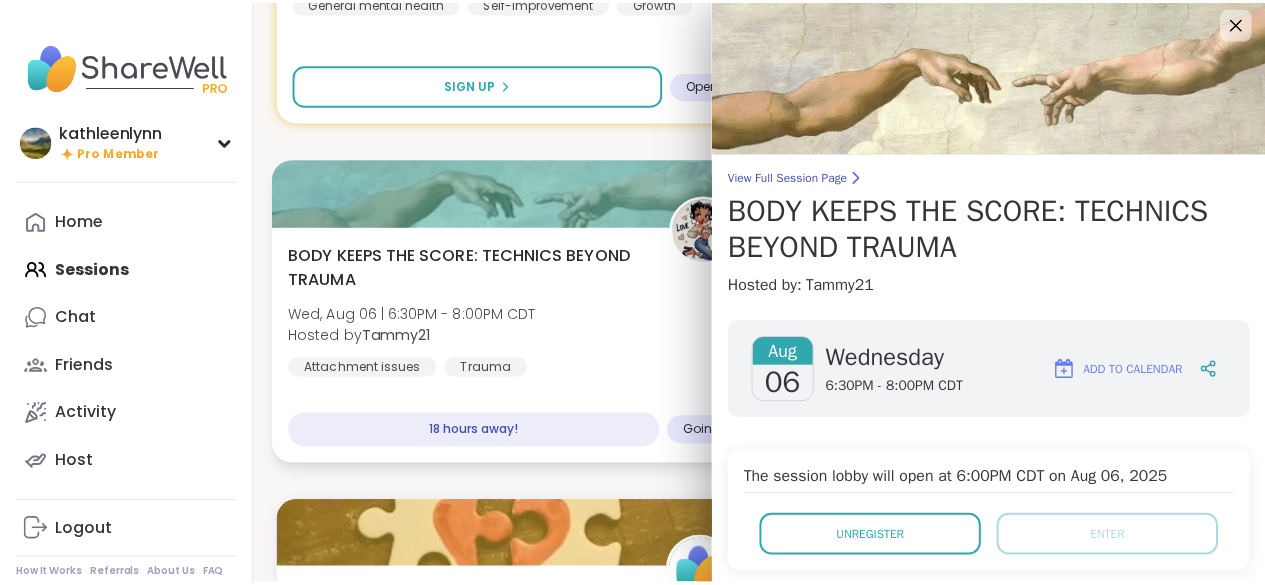 scroll, scrollTop: 0, scrollLeft: 0, axis: both 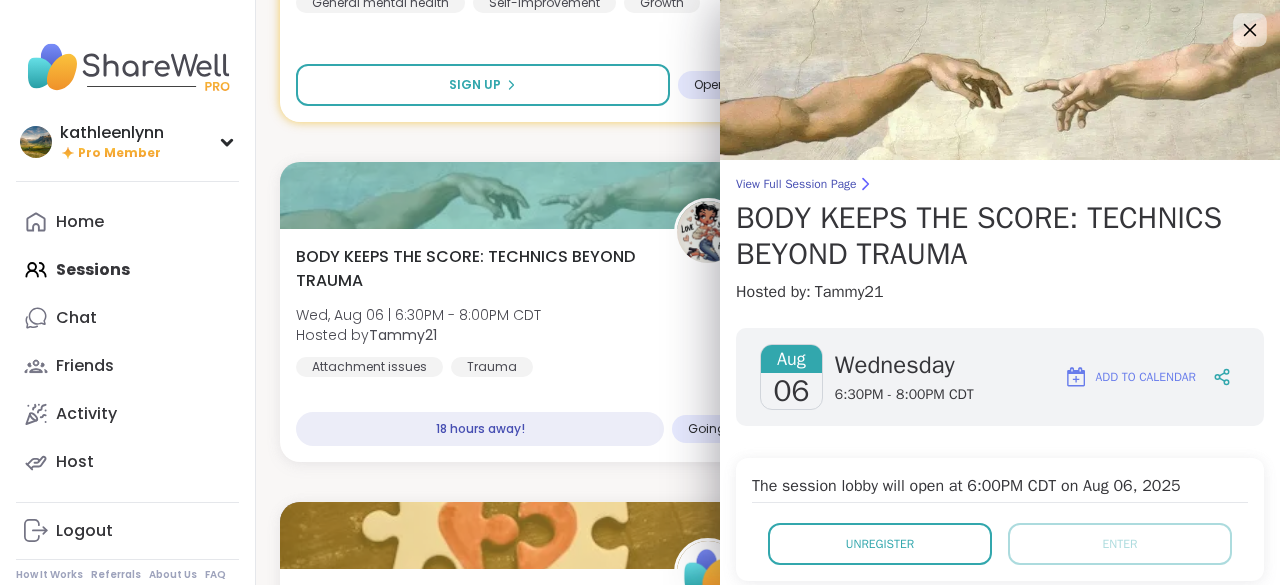 click 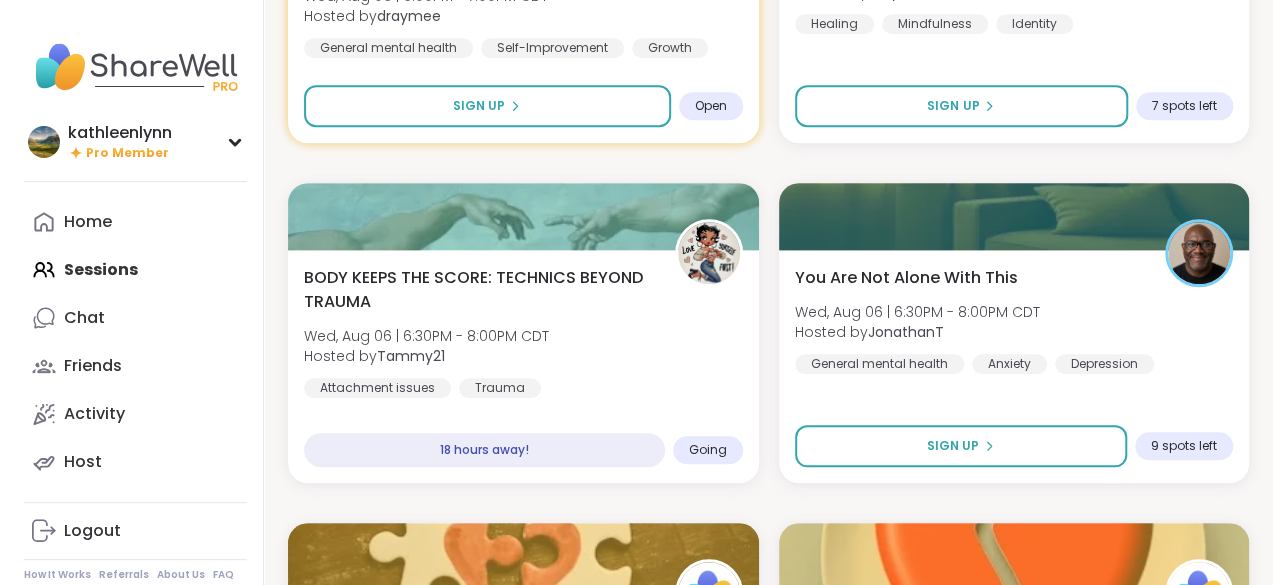 scroll, scrollTop: 4550, scrollLeft: 0, axis: vertical 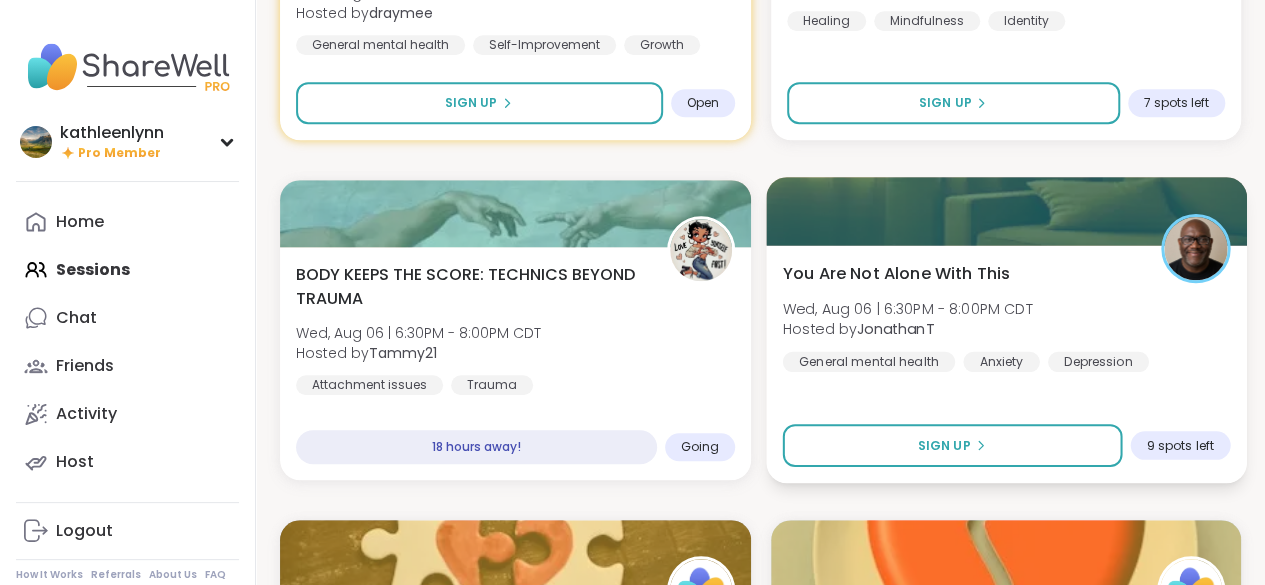 click at bounding box center [1006, 211] 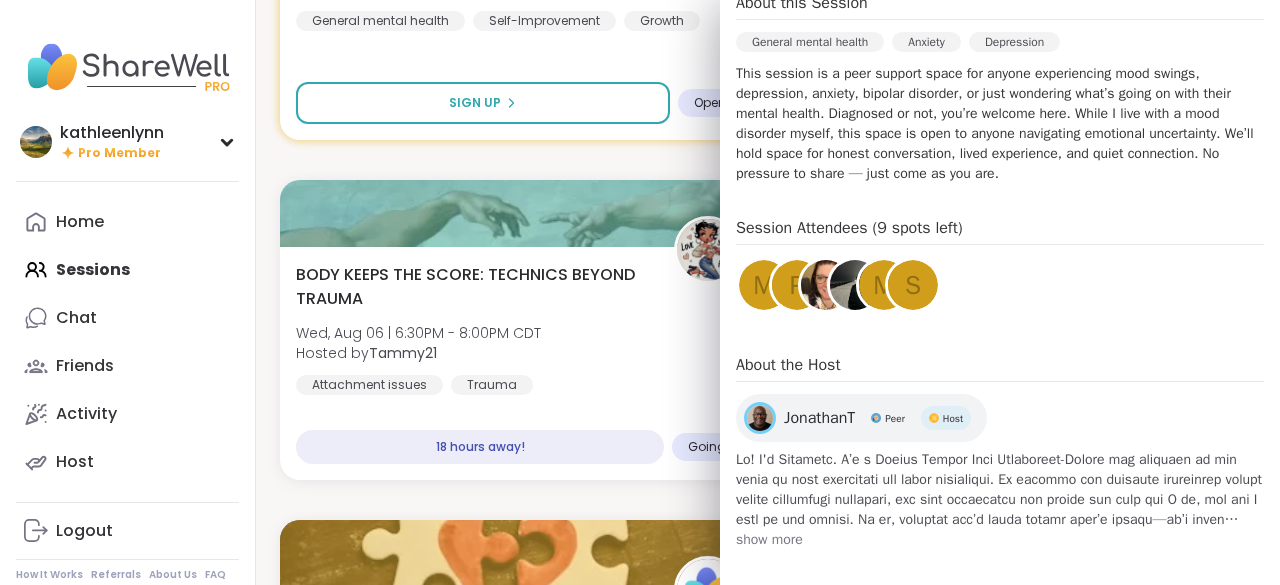 scroll, scrollTop: 592, scrollLeft: 0, axis: vertical 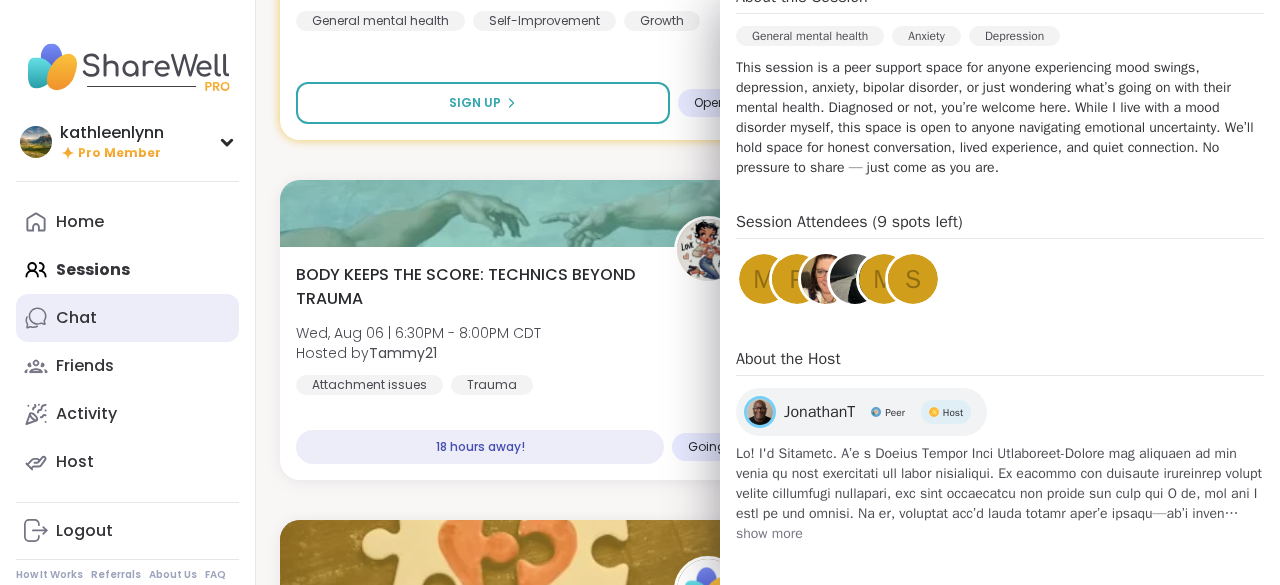 click on "Chat" at bounding box center (127, 318) 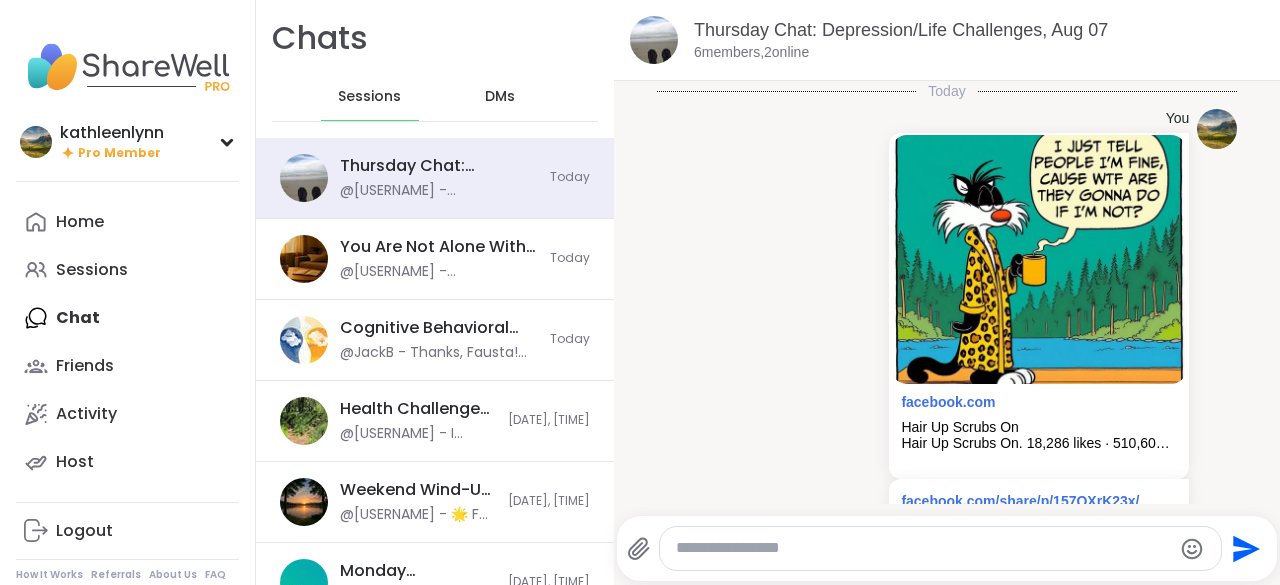 scroll, scrollTop: 0, scrollLeft: 0, axis: both 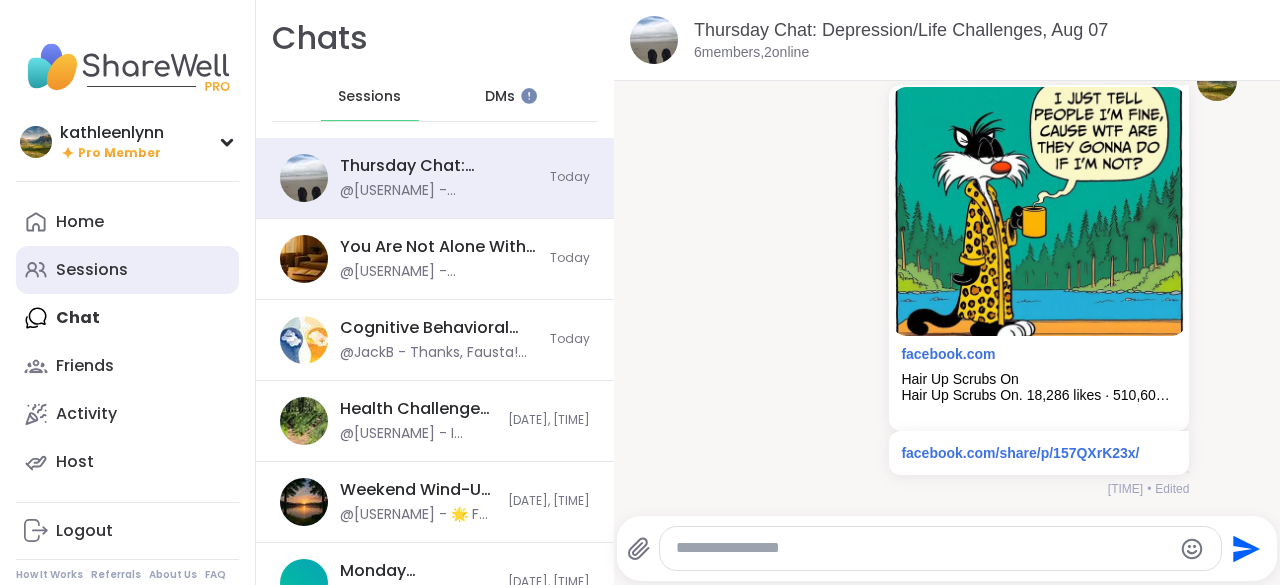 click on "Sessions" at bounding box center [92, 270] 